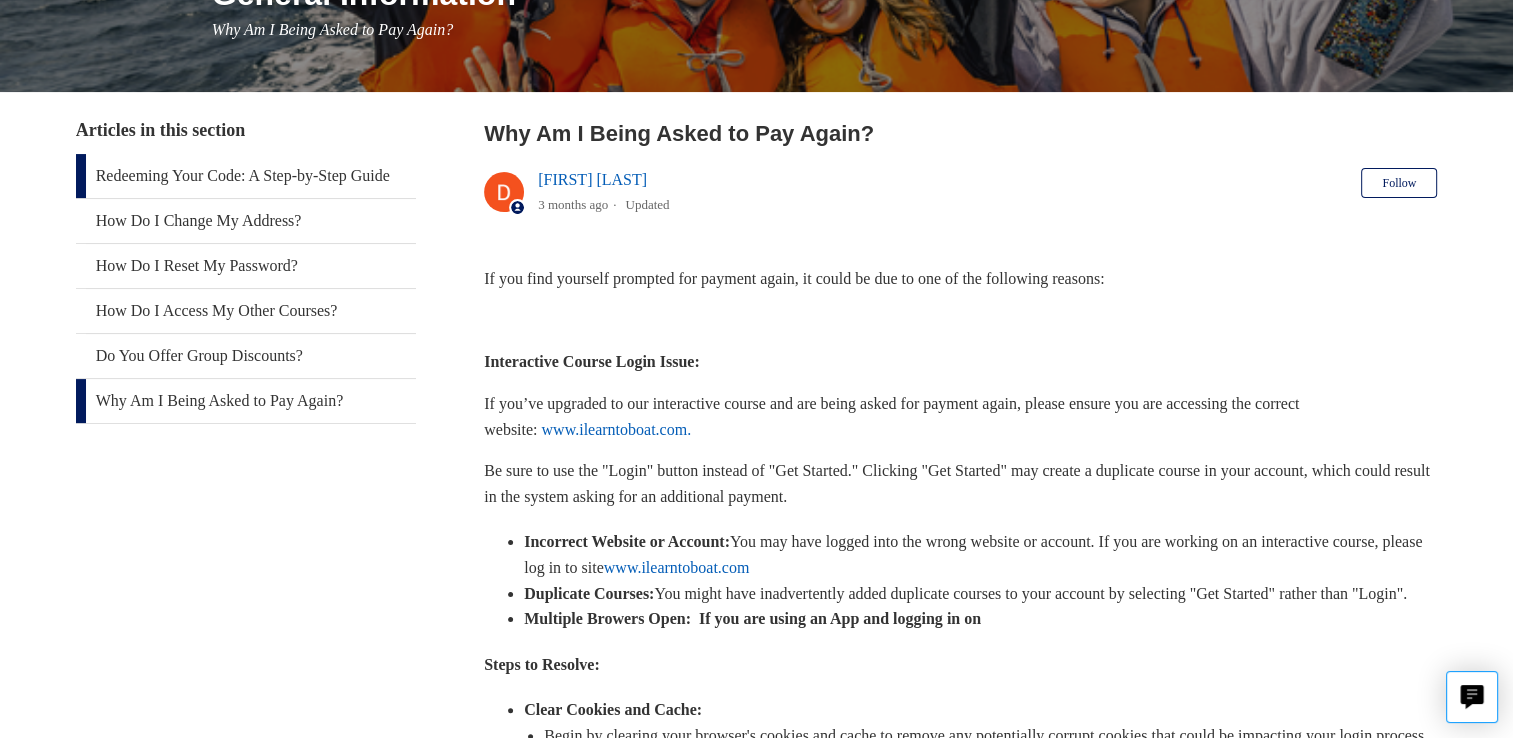 scroll, scrollTop: 0, scrollLeft: 0, axis: both 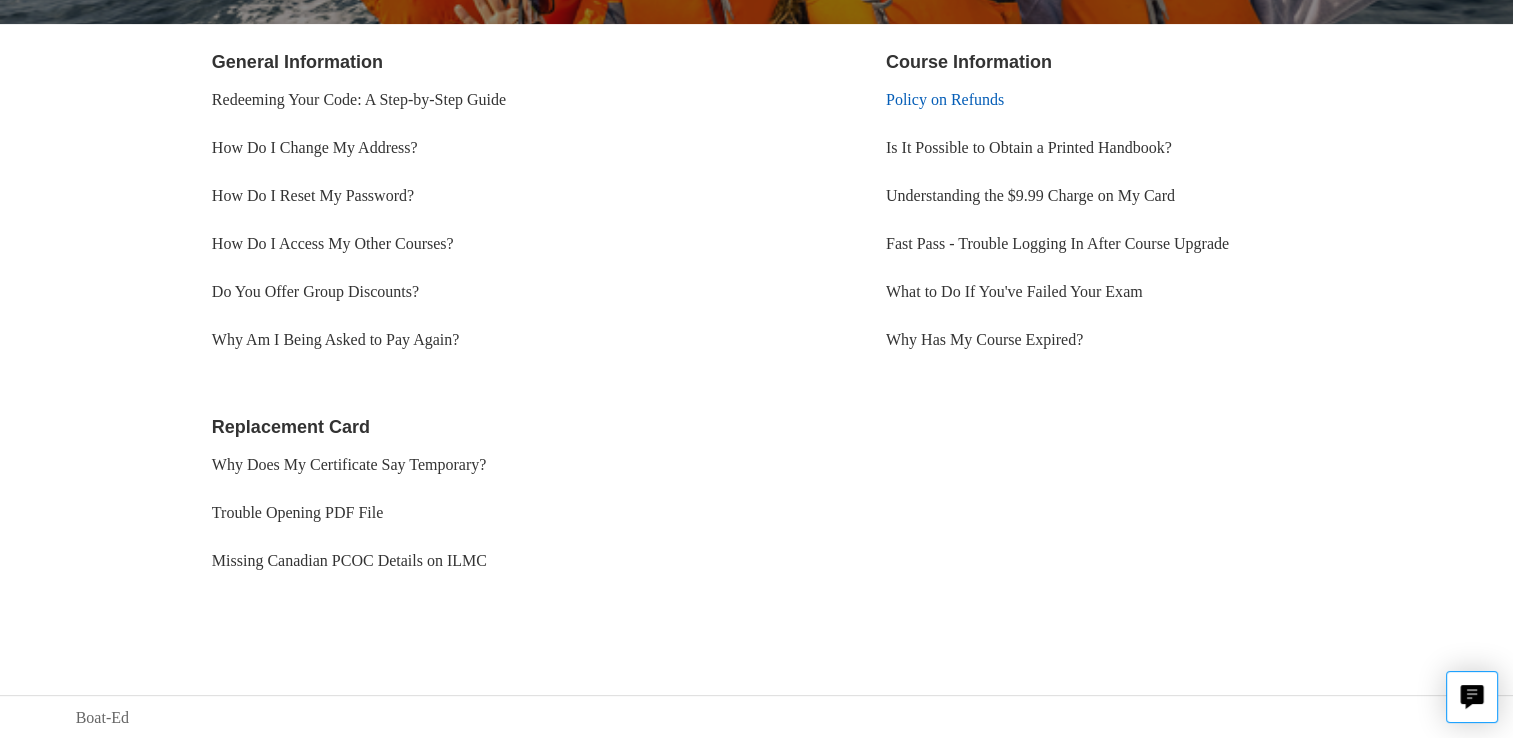 click on "Policy on Refunds" at bounding box center (945, 99) 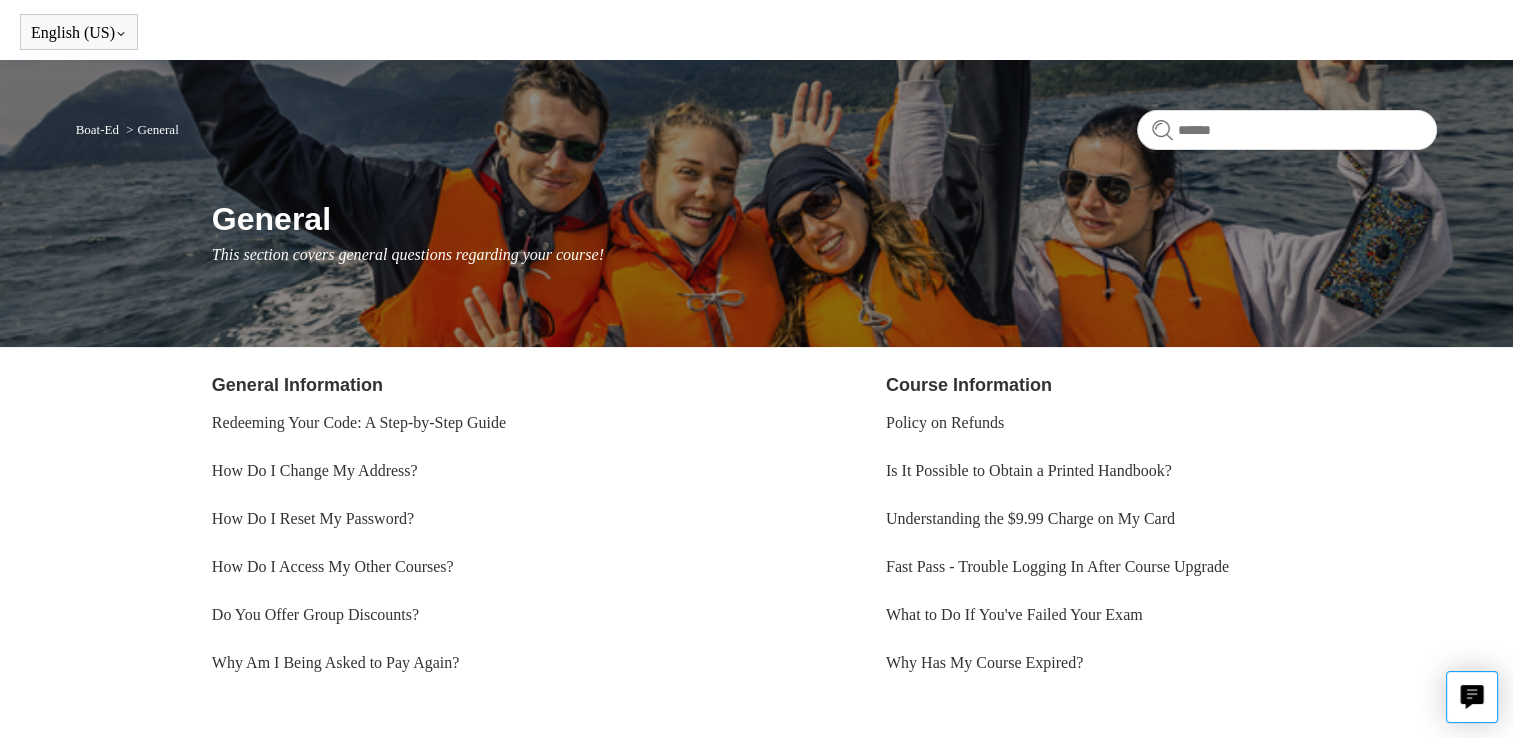 scroll, scrollTop: 0, scrollLeft: 0, axis: both 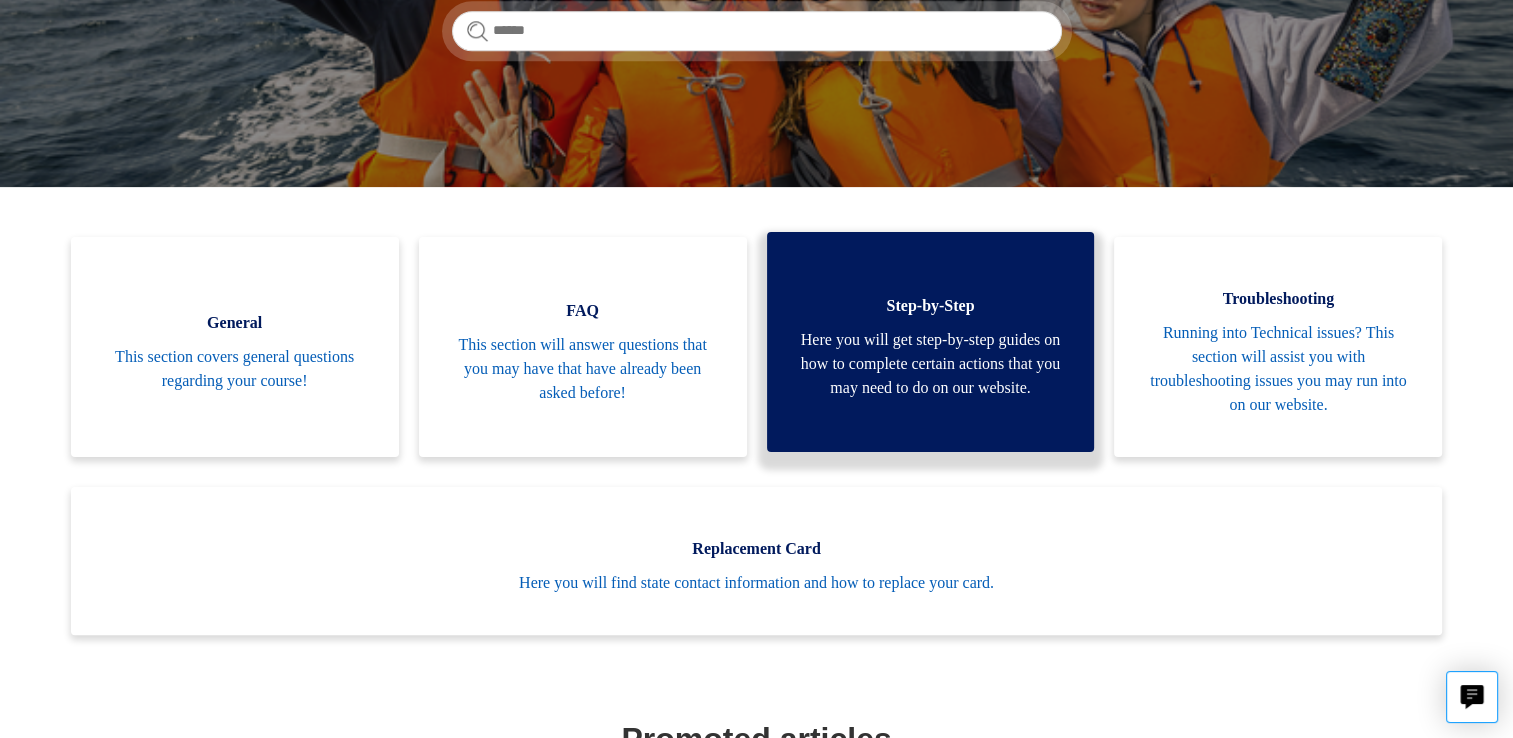 click on "Here you will get step-by-step guides on how to complete certain actions that you may need to do on our website." at bounding box center (931, 364) 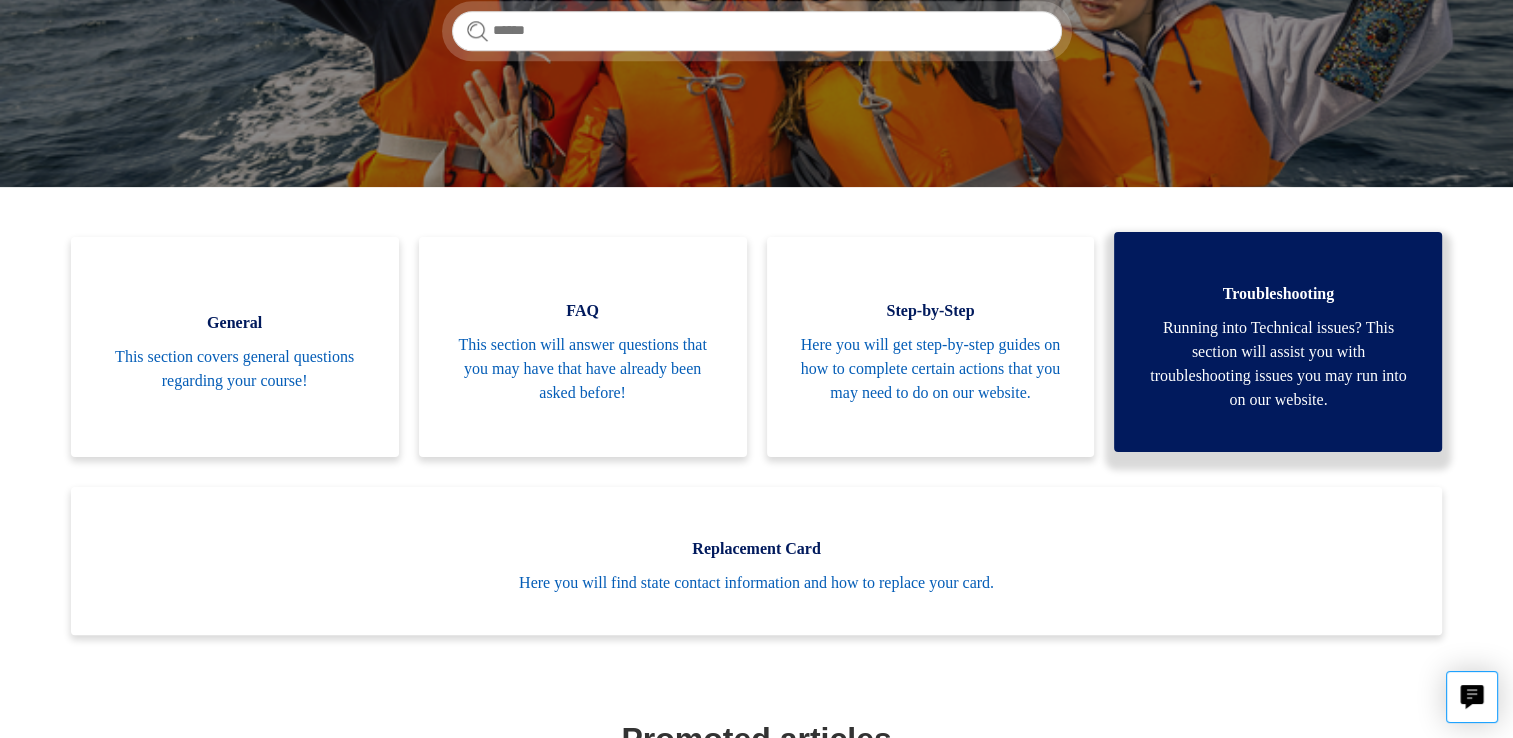 click on "Running into Technical issues? This section will assist you with troubleshooting issues you may run into on our website." at bounding box center [1278, 364] 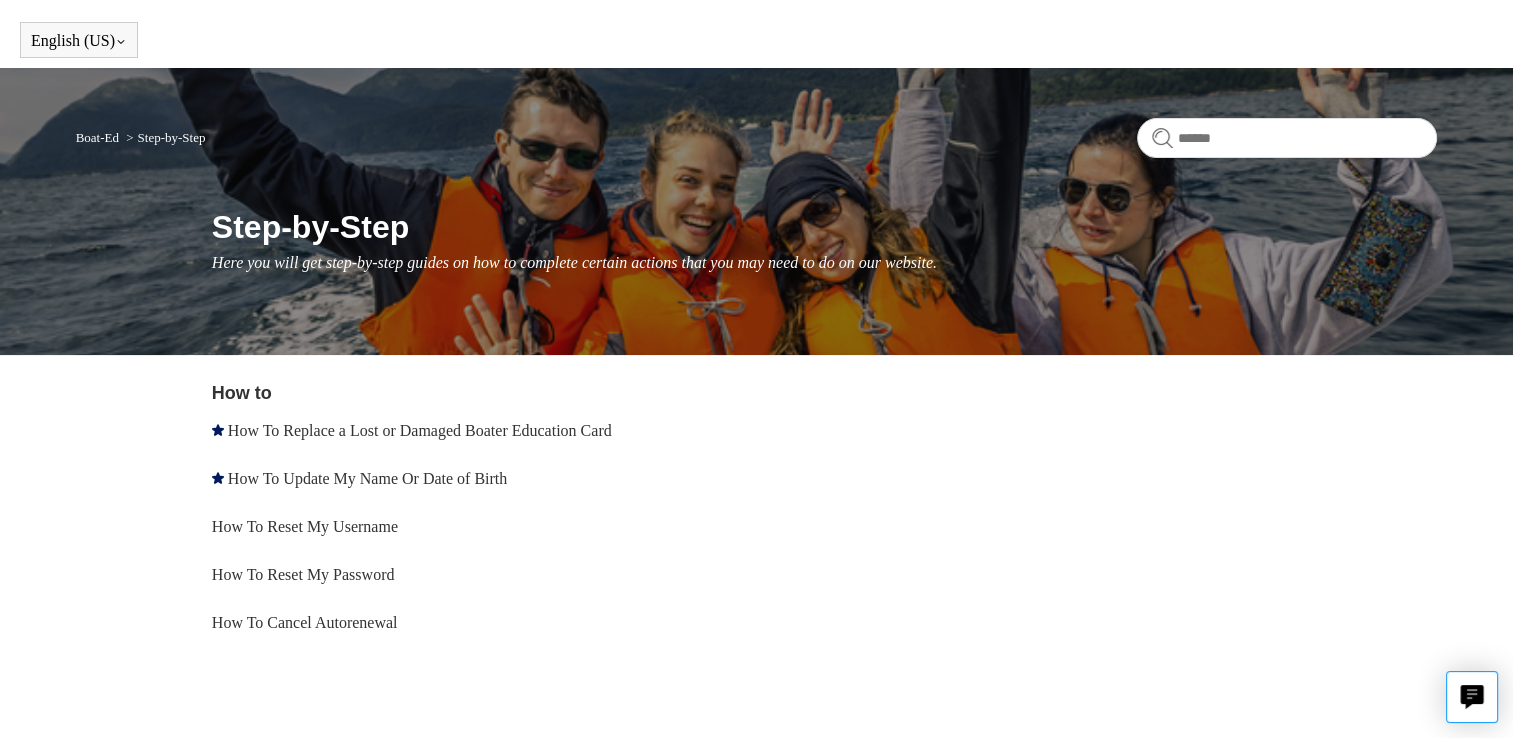 scroll, scrollTop: 122, scrollLeft: 0, axis: vertical 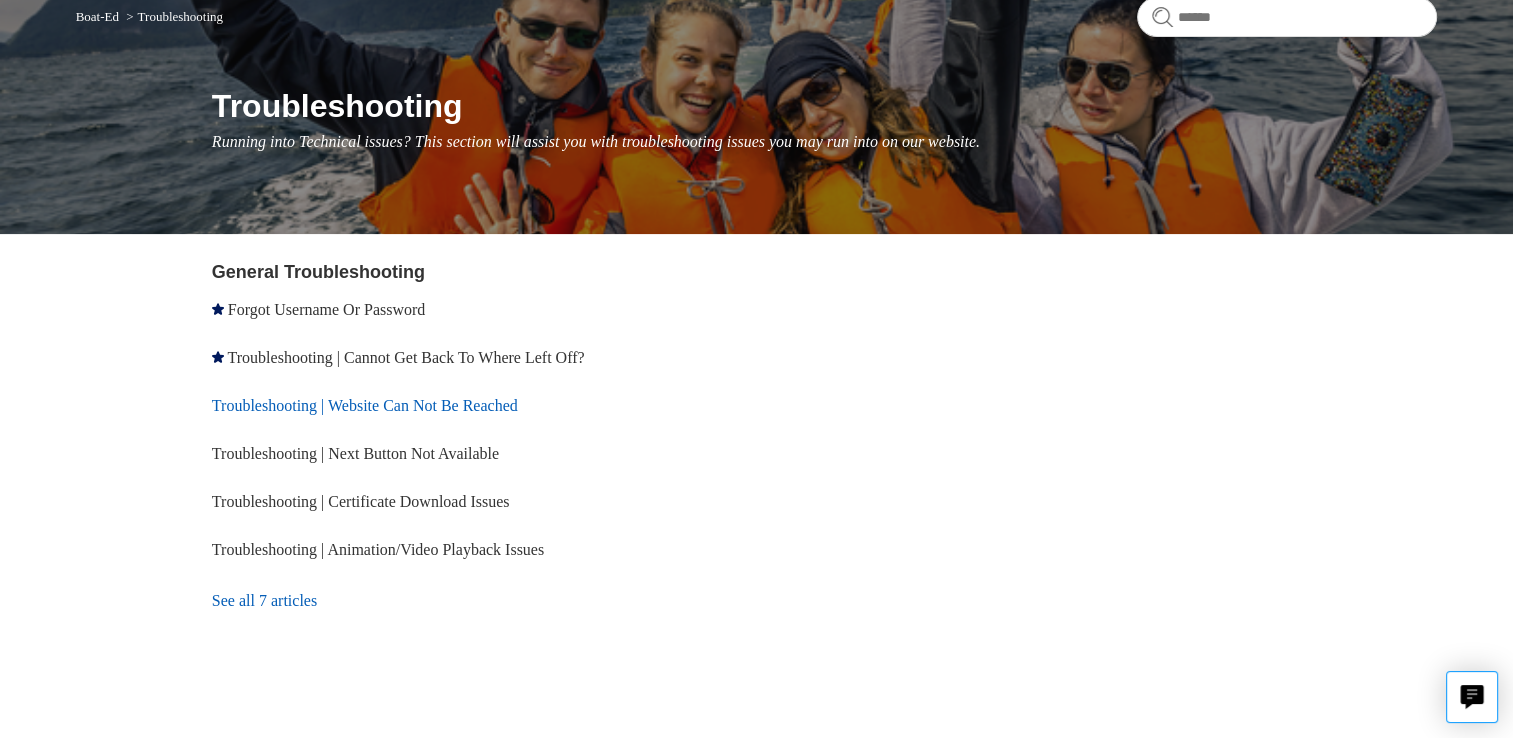 click on "Troubleshooting | Website Can Not Be Reached" at bounding box center [365, 405] 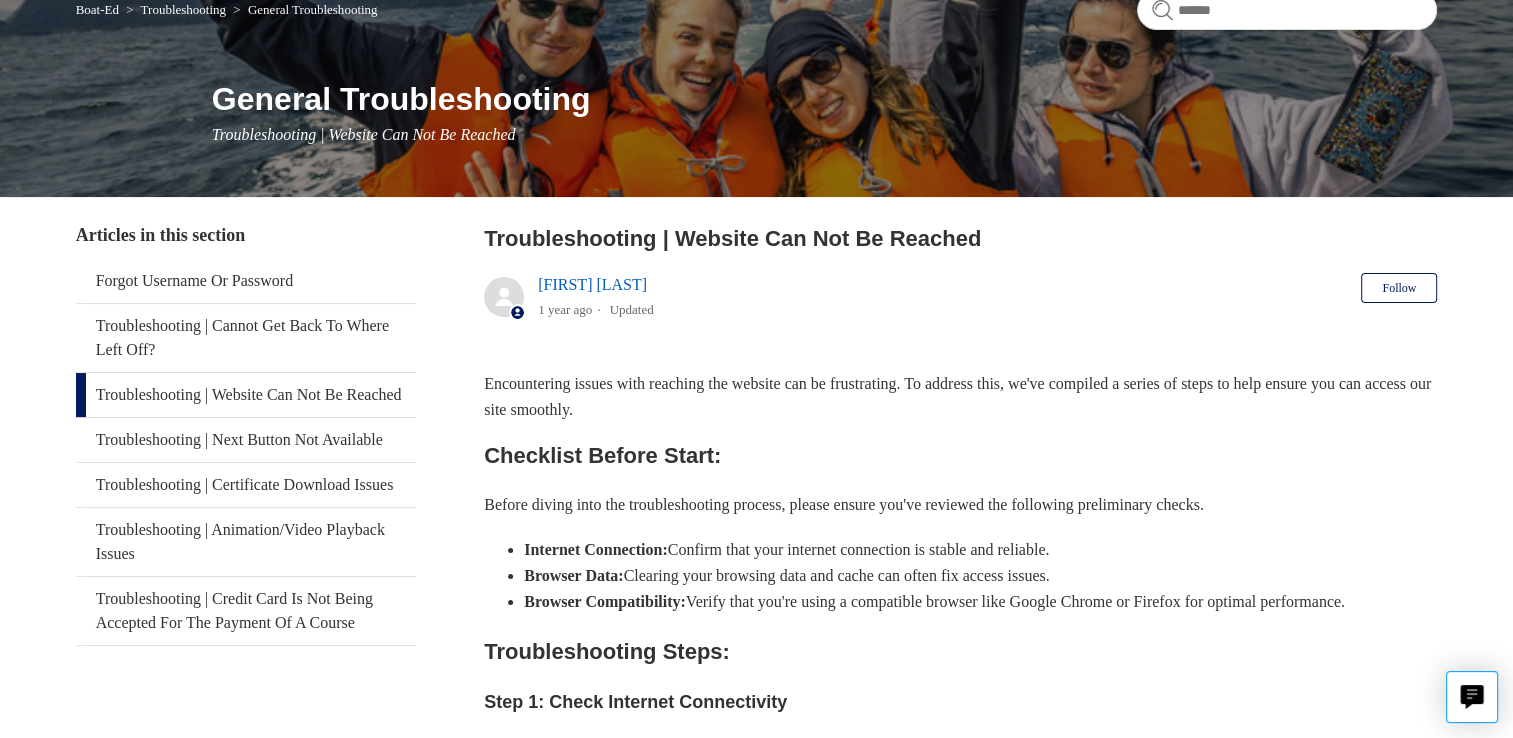 scroll, scrollTop: 114, scrollLeft: 0, axis: vertical 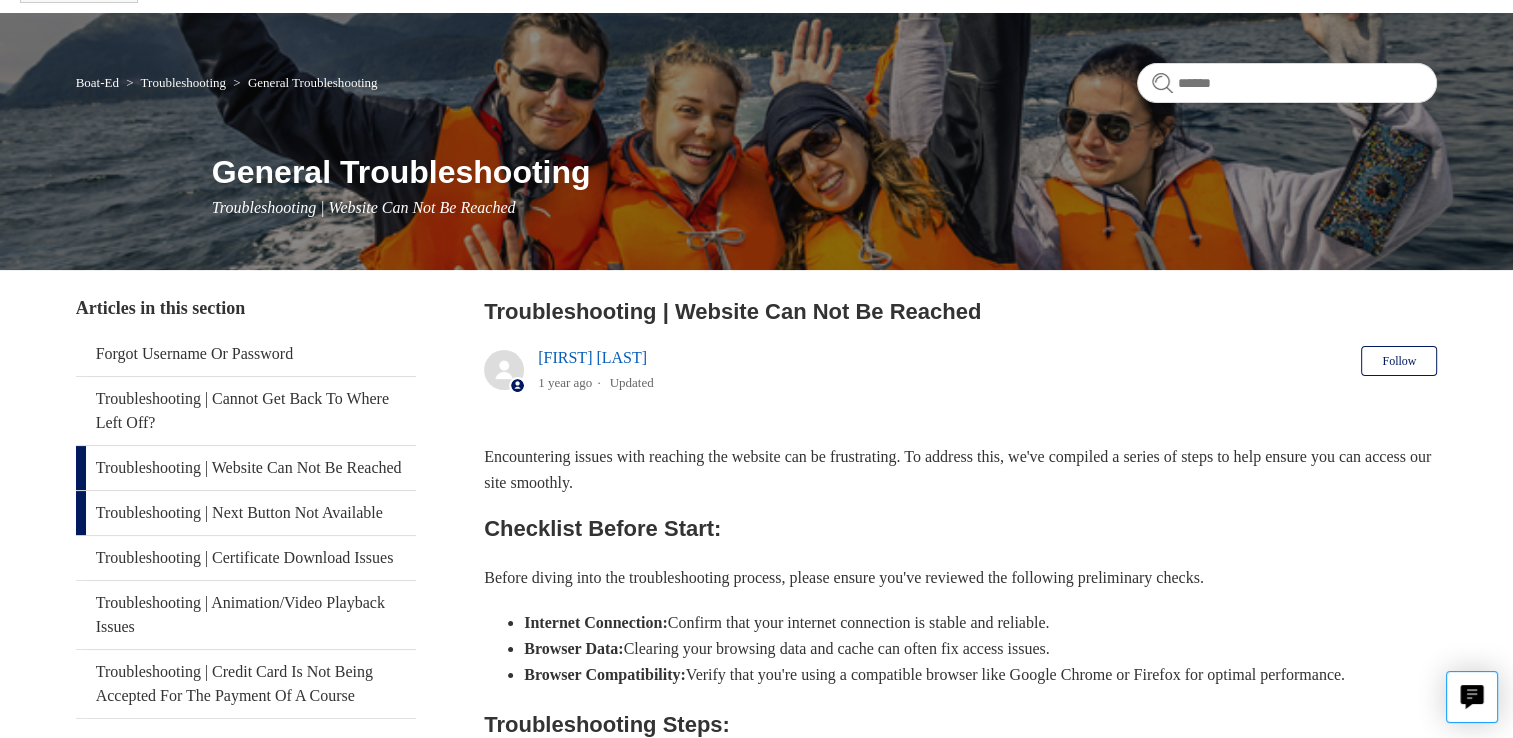 click on "Troubleshooting | Next Button Not Available" at bounding box center (246, 513) 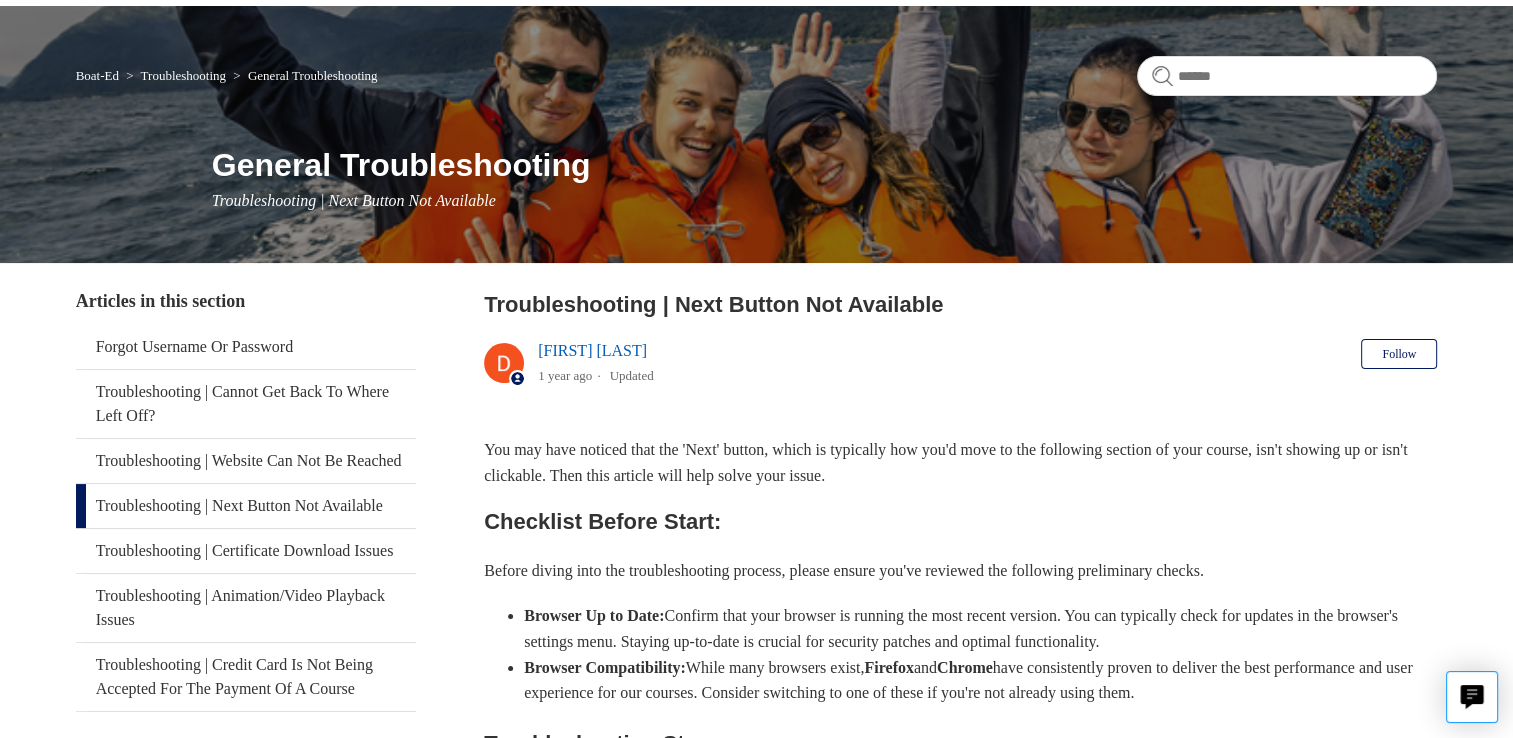 scroll, scrollTop: 0, scrollLeft: 0, axis: both 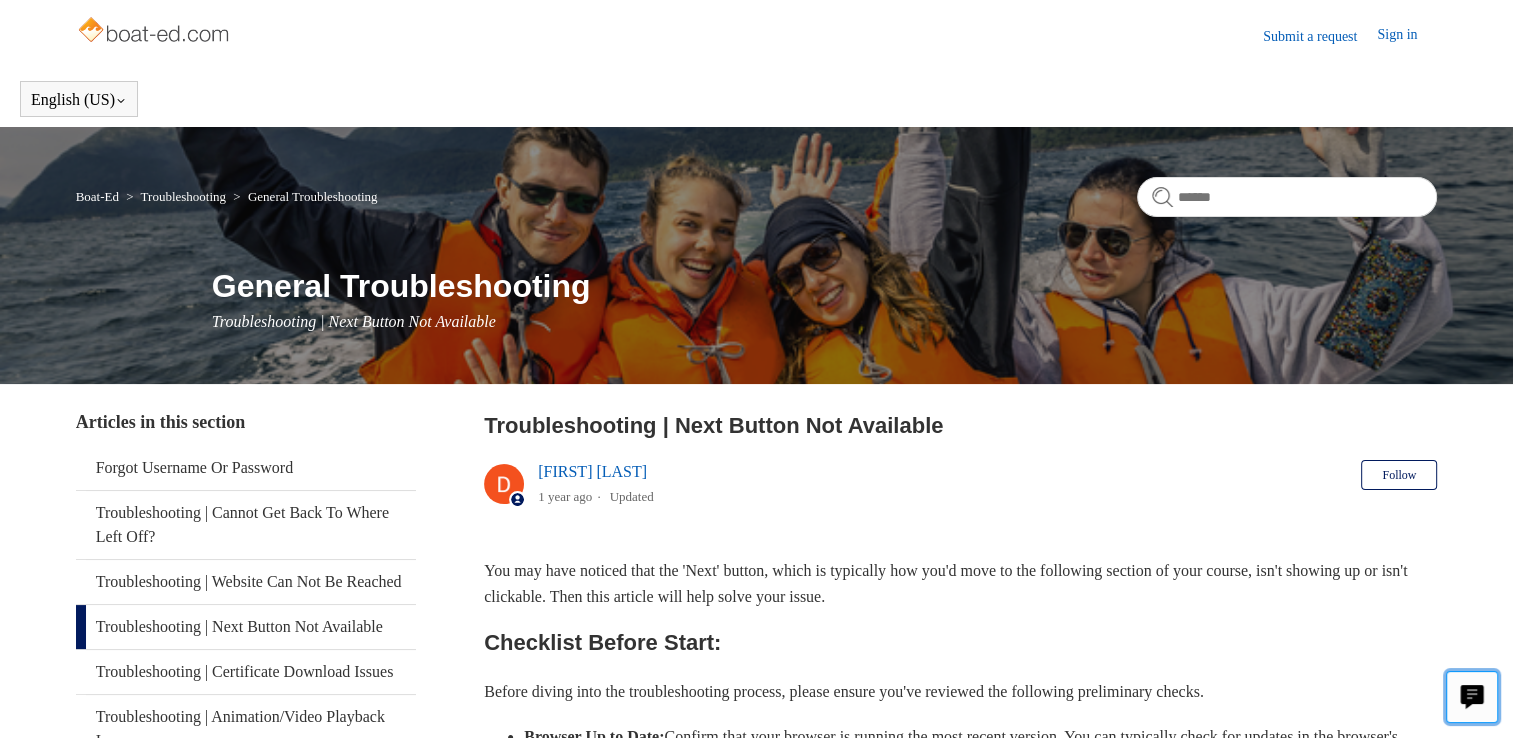click on "Live chat" 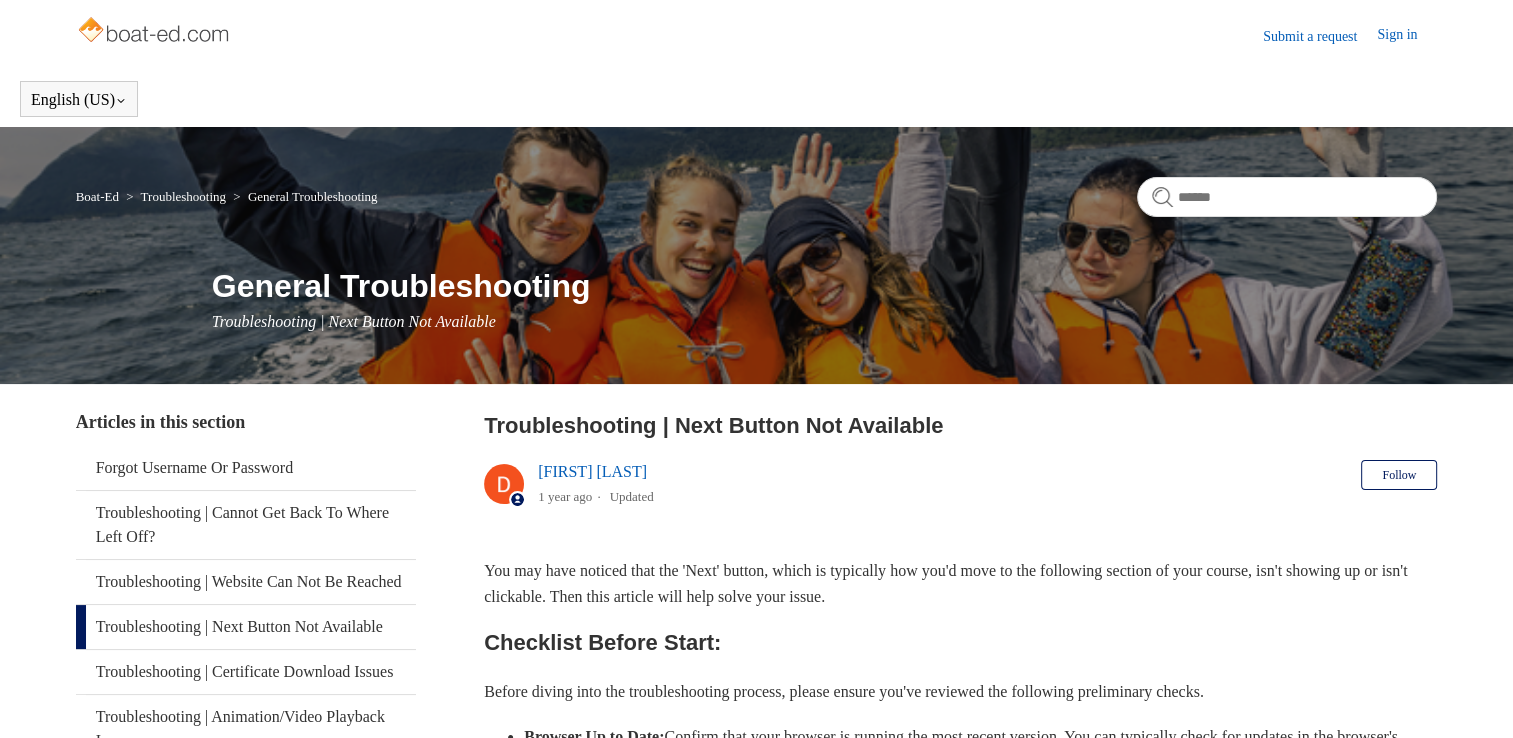 click on "Submit a request
Sign in" at bounding box center (757, 35) 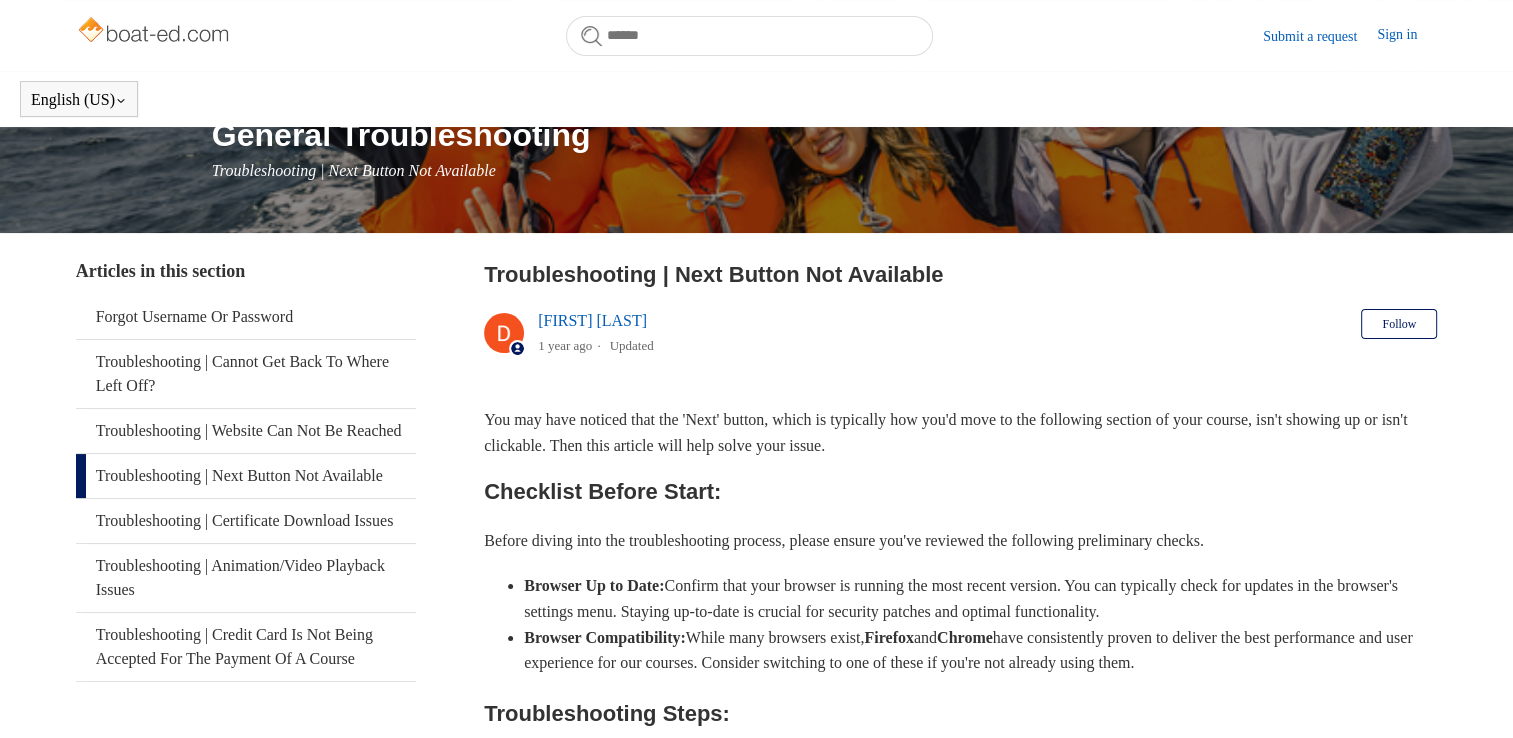 scroll, scrollTop: 0, scrollLeft: 0, axis: both 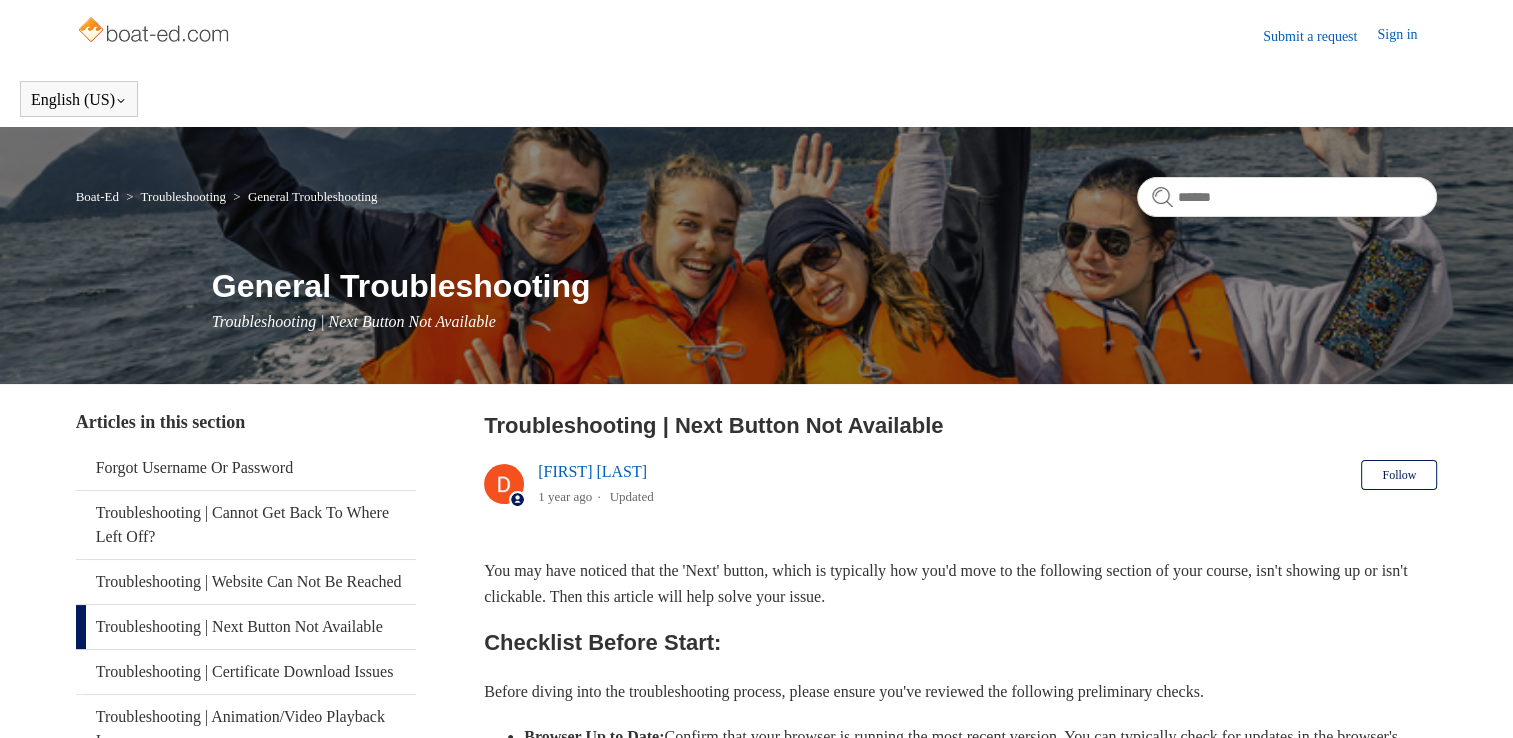 click on "Troubleshooting | Next Button Not Available
[FIRST] [LAST]
[DATE] ago
Updated
Follow Not yet followed by anyone
You may have noticed that the 'Next' button, which is typically how you'd move to the following section of your course, isn't showing up or isn't clickable. Then this article will help solve your issue.
Checklist Before Start:
Browser Up to Date:
Firefox  and" at bounding box center (960, 1085) 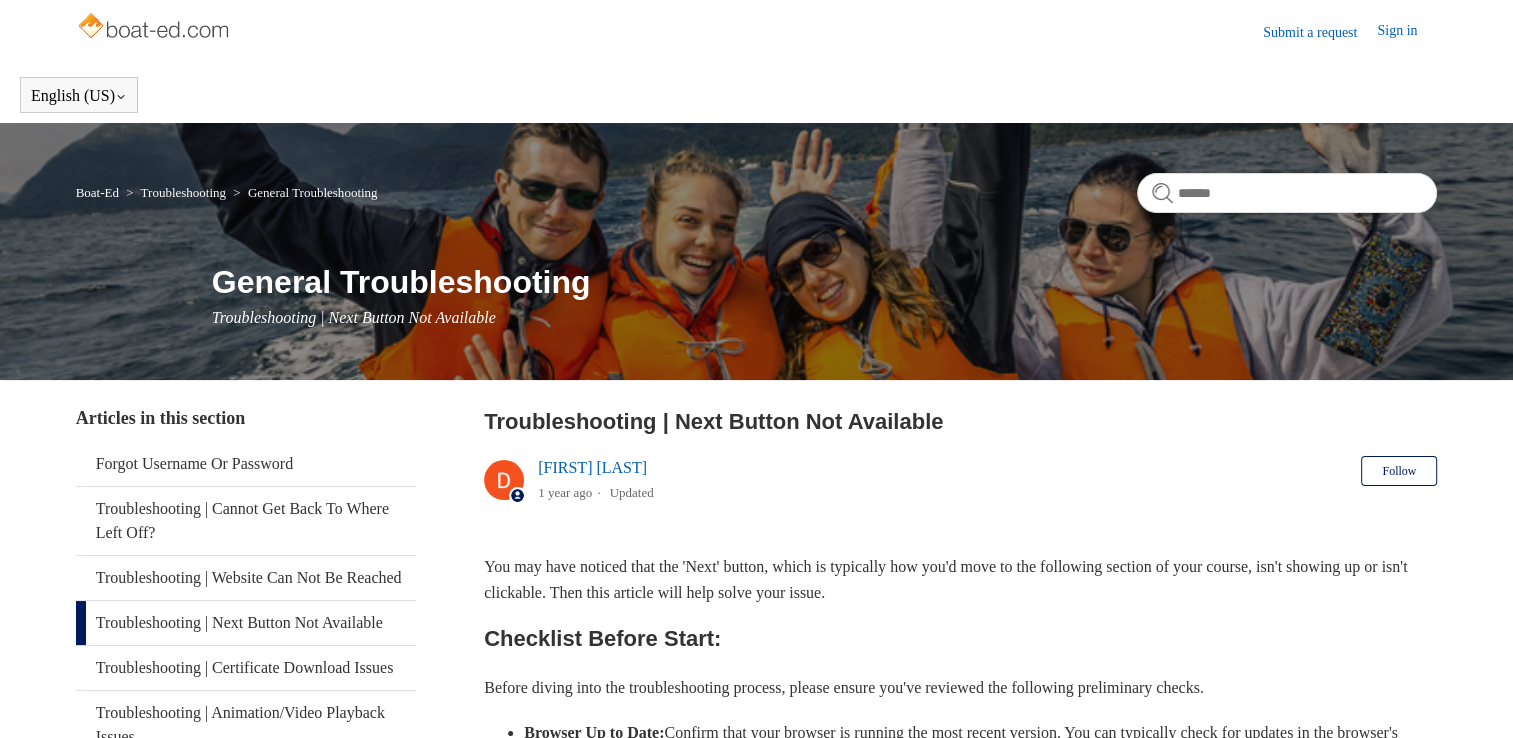 scroll, scrollTop: 0, scrollLeft: 0, axis: both 